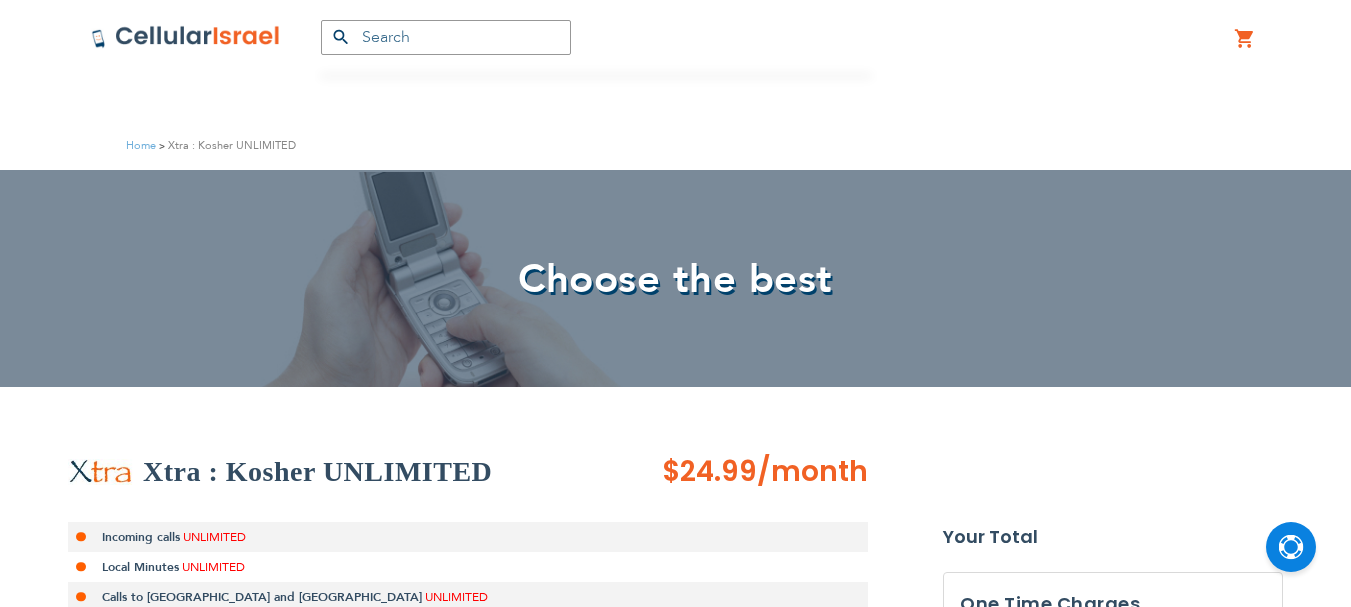 scroll, scrollTop: 800, scrollLeft: 0, axis: vertical 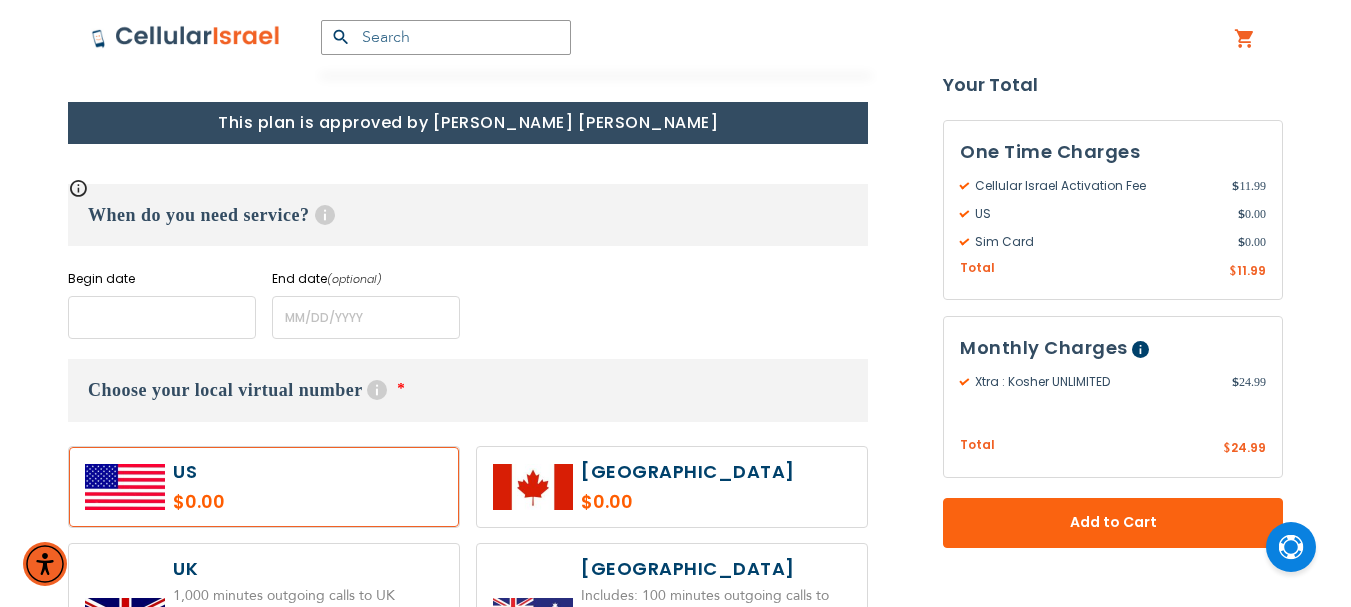 click at bounding box center [162, 317] 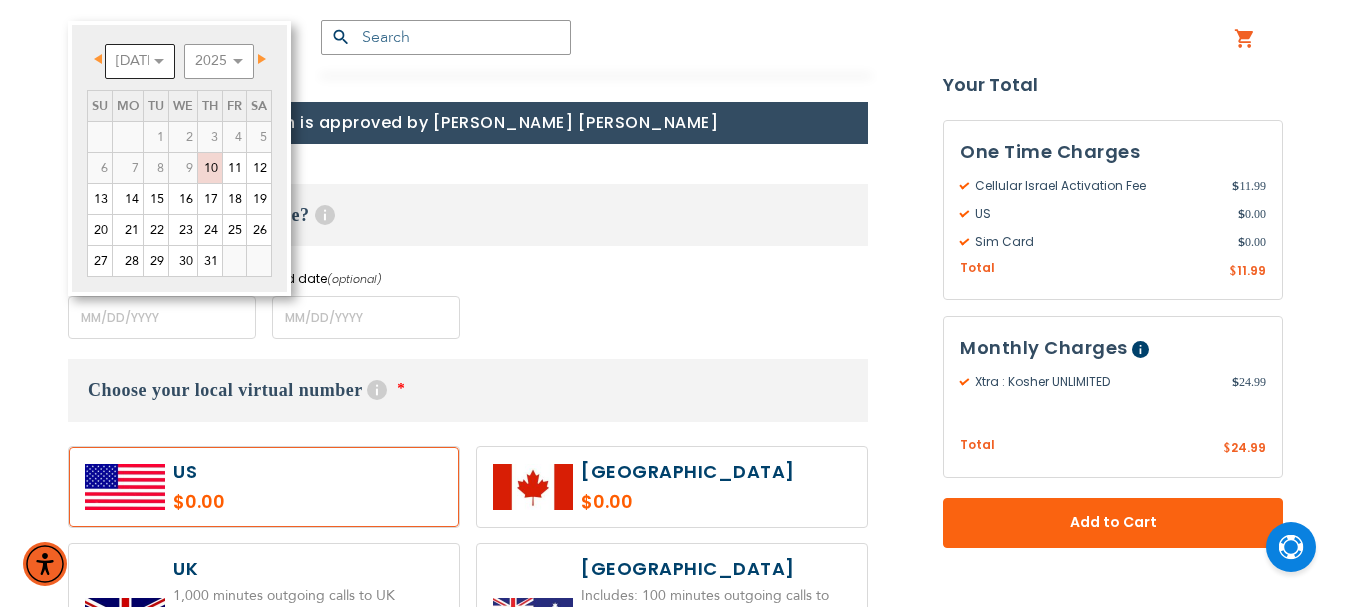 click on "[DATE] Aug Sep Oct Nov Dec" at bounding box center [140, 61] 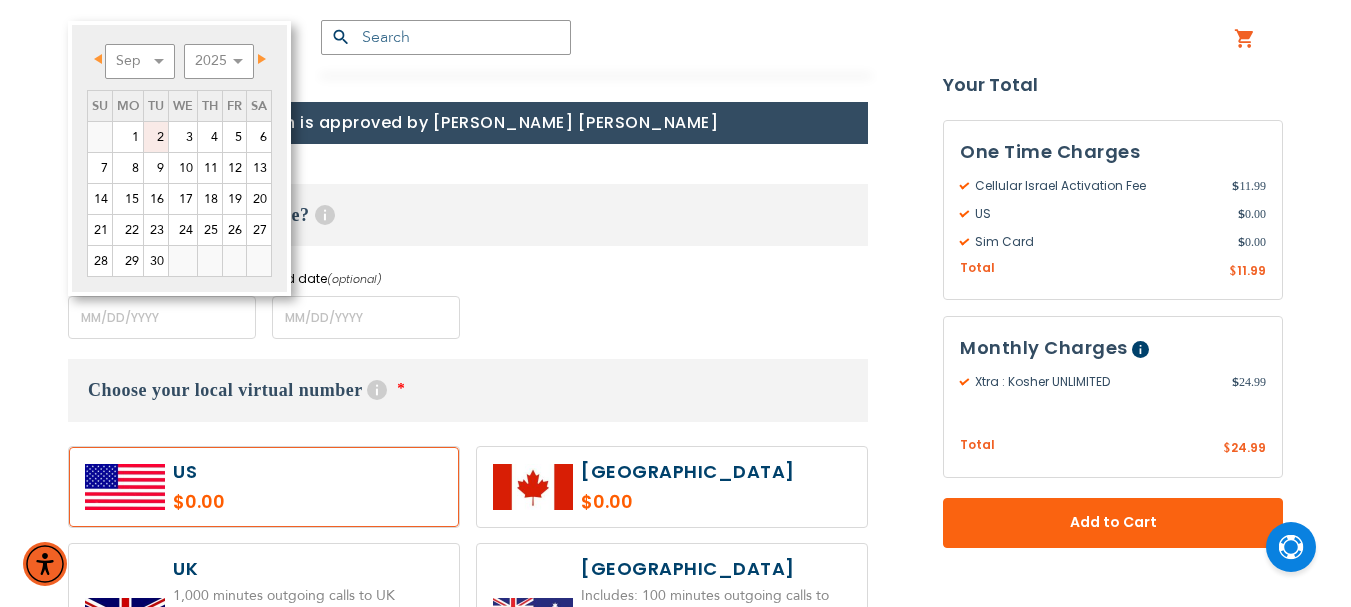 click on "2" at bounding box center (156, 137) 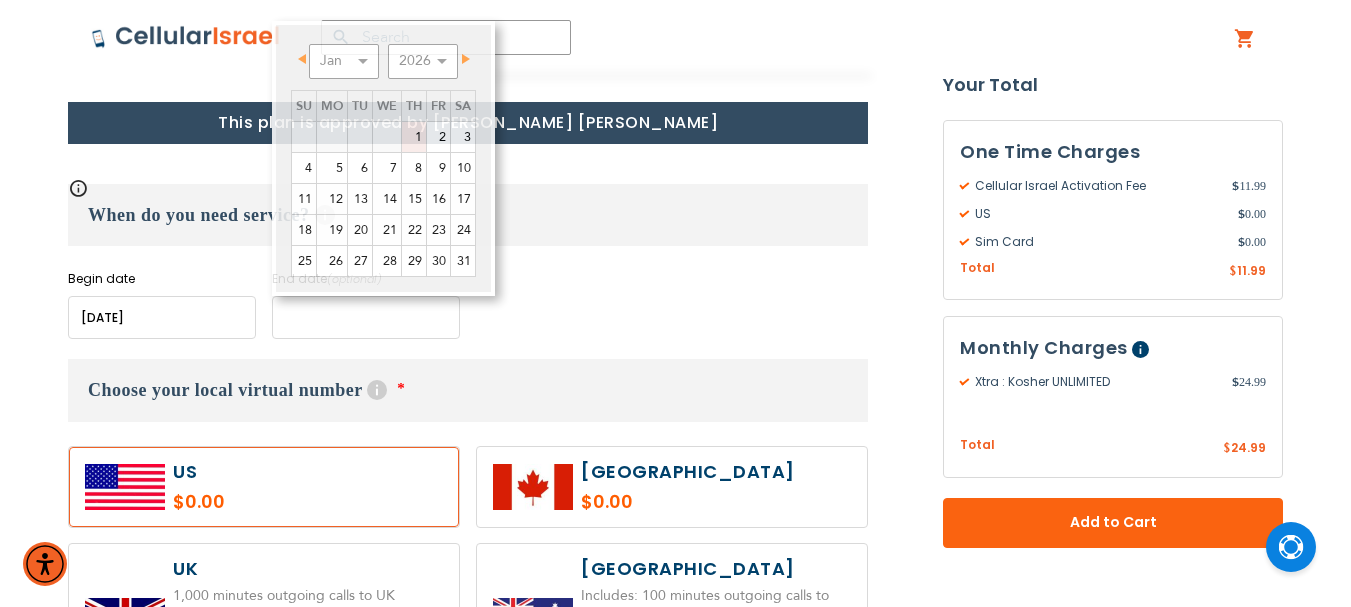click at bounding box center [366, 317] 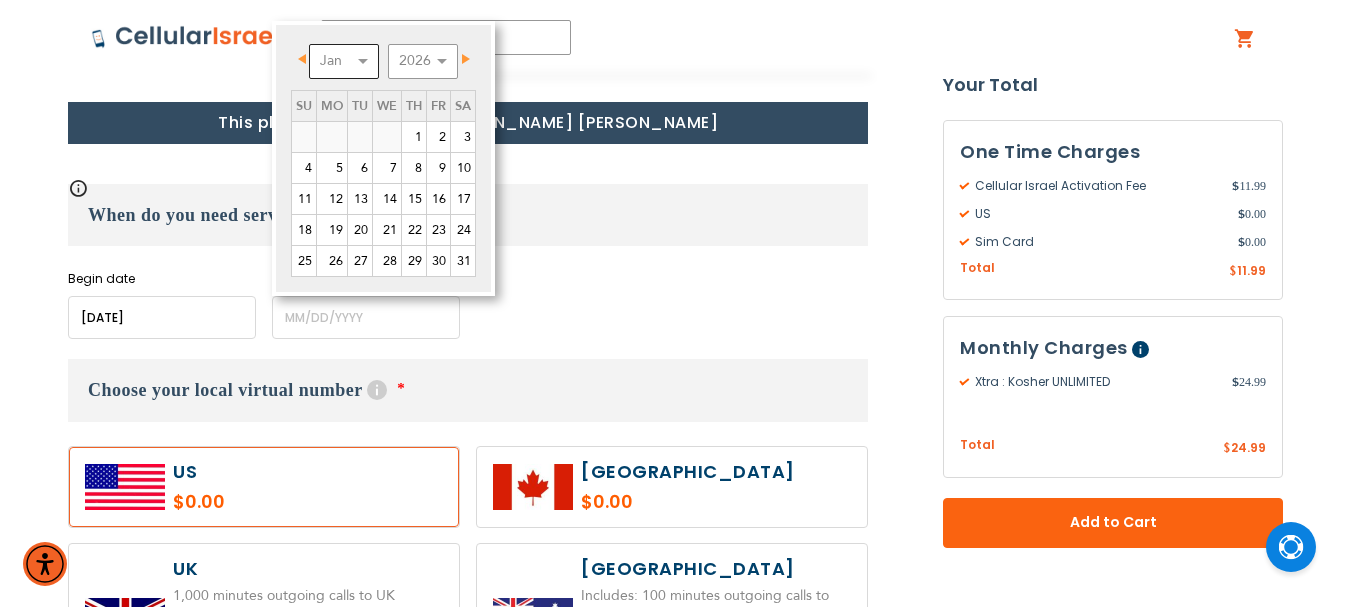 click on "Jan Feb Mar Apr May Jun [DATE] Aug Sep Oct Nov Dec" at bounding box center (344, 61) 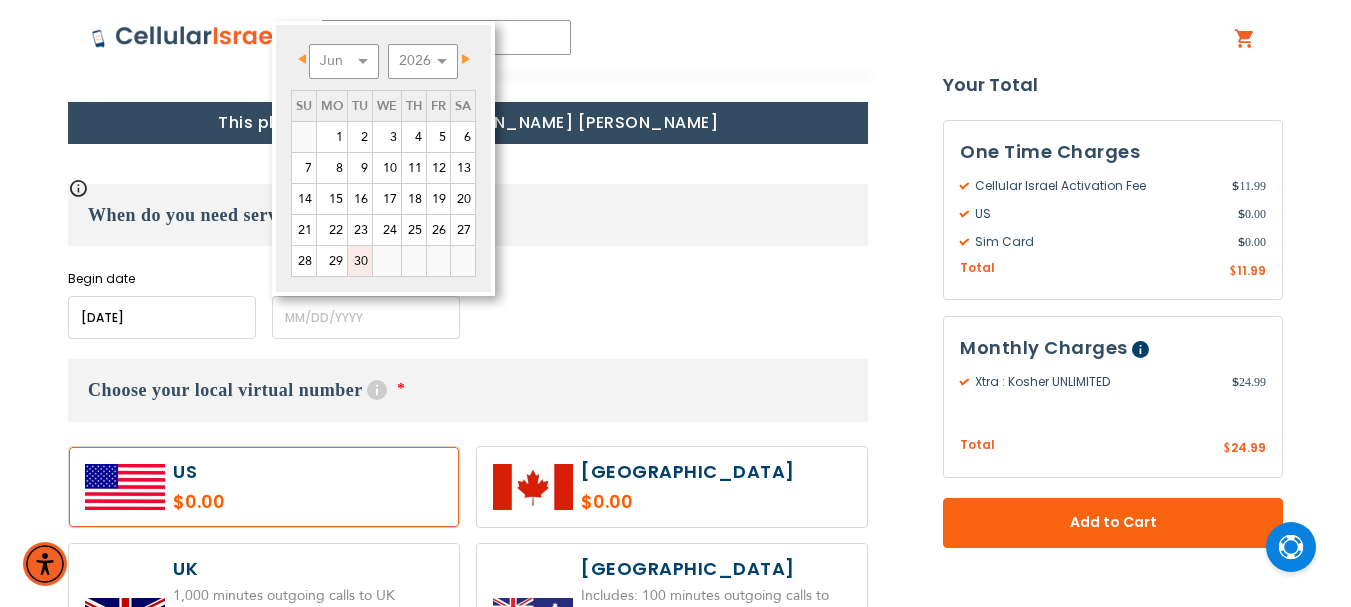 click on "30" at bounding box center (360, 261) 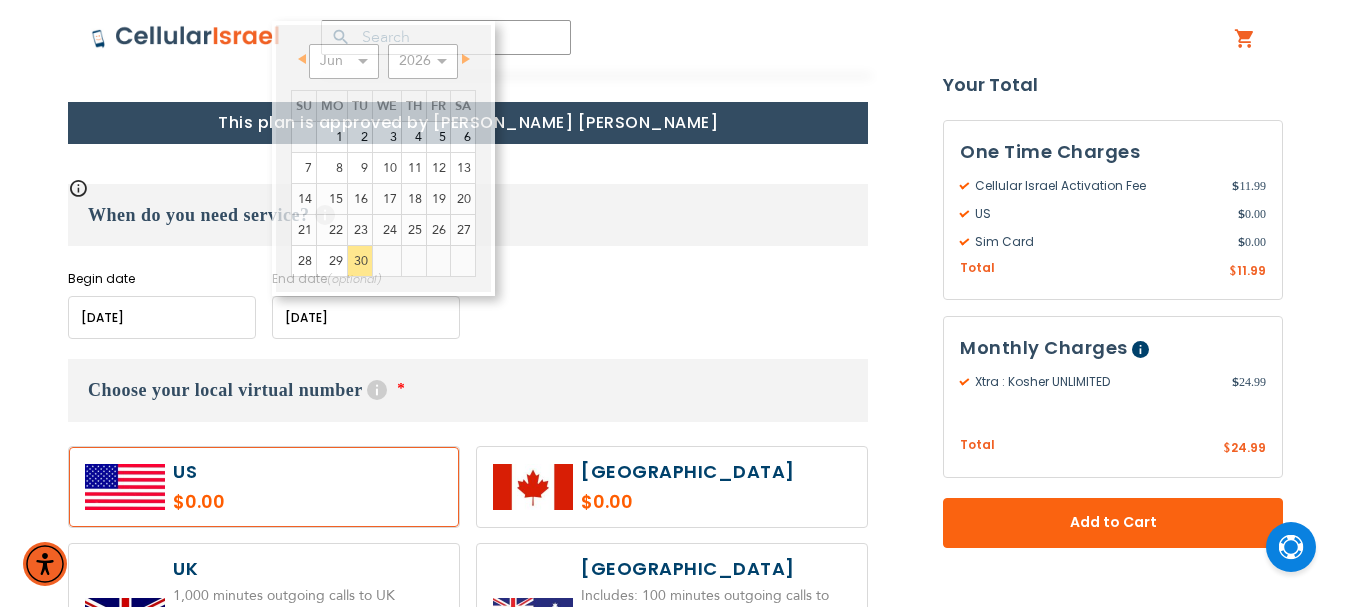 click at bounding box center (366, 317) 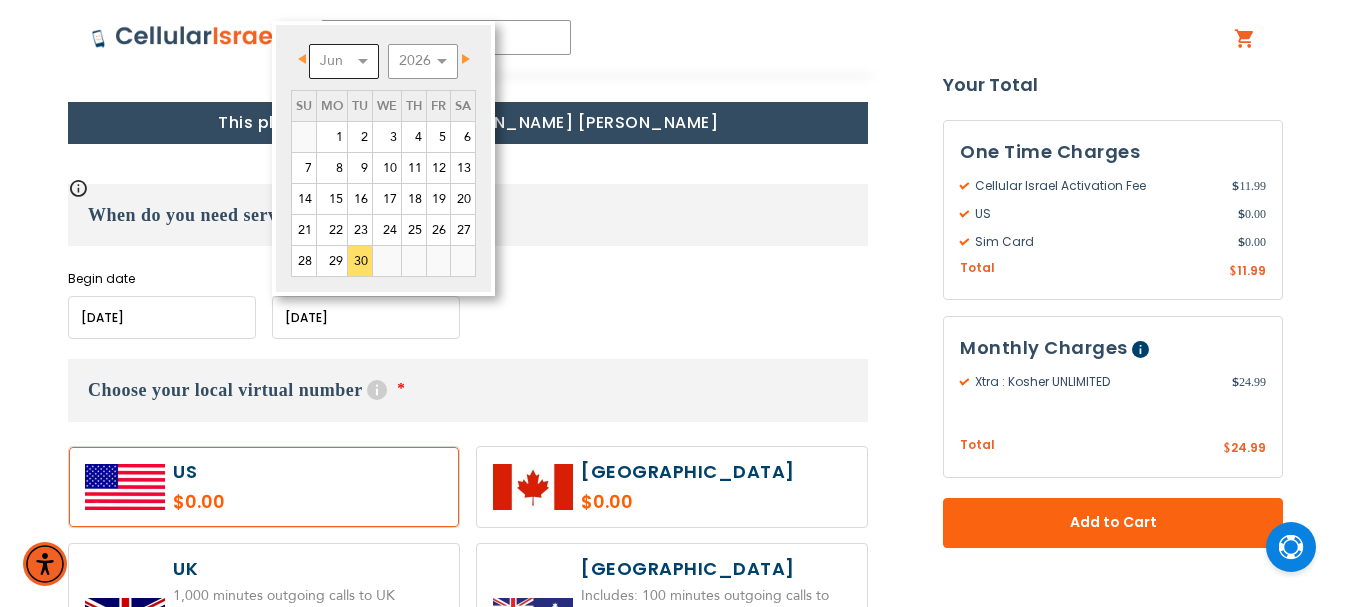 click on "Jan Feb Mar Apr May Jun [DATE] Aug Sep Oct Nov Dec" at bounding box center [344, 61] 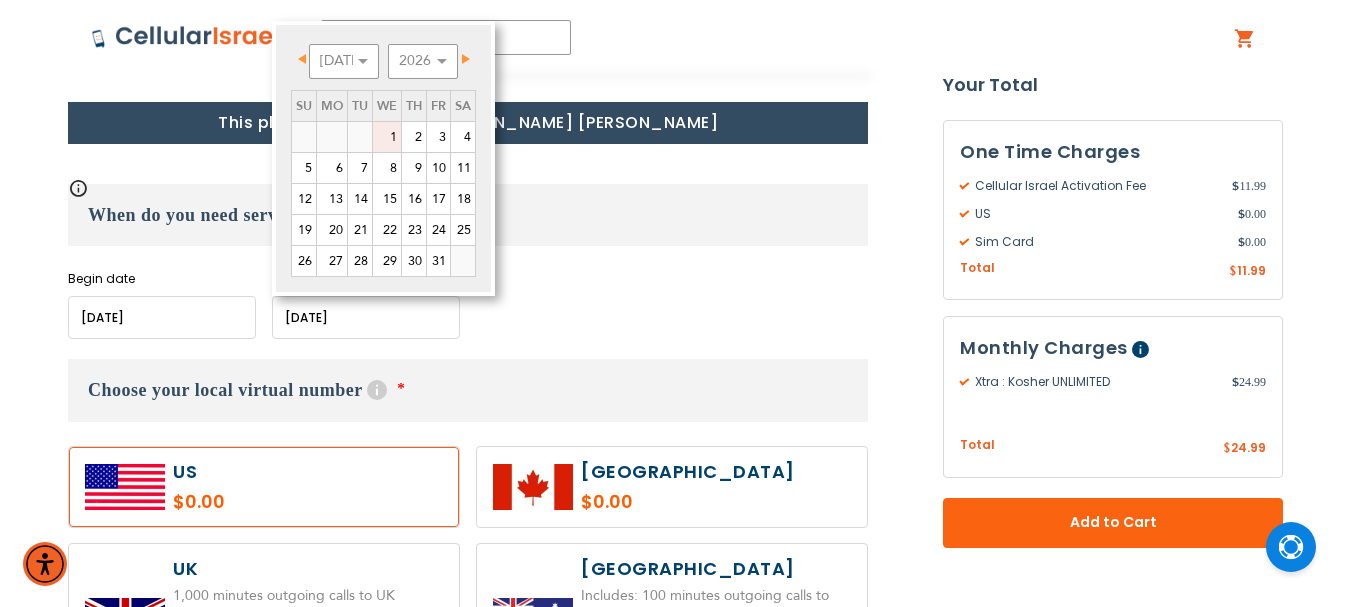 click on "1" at bounding box center (387, 137) 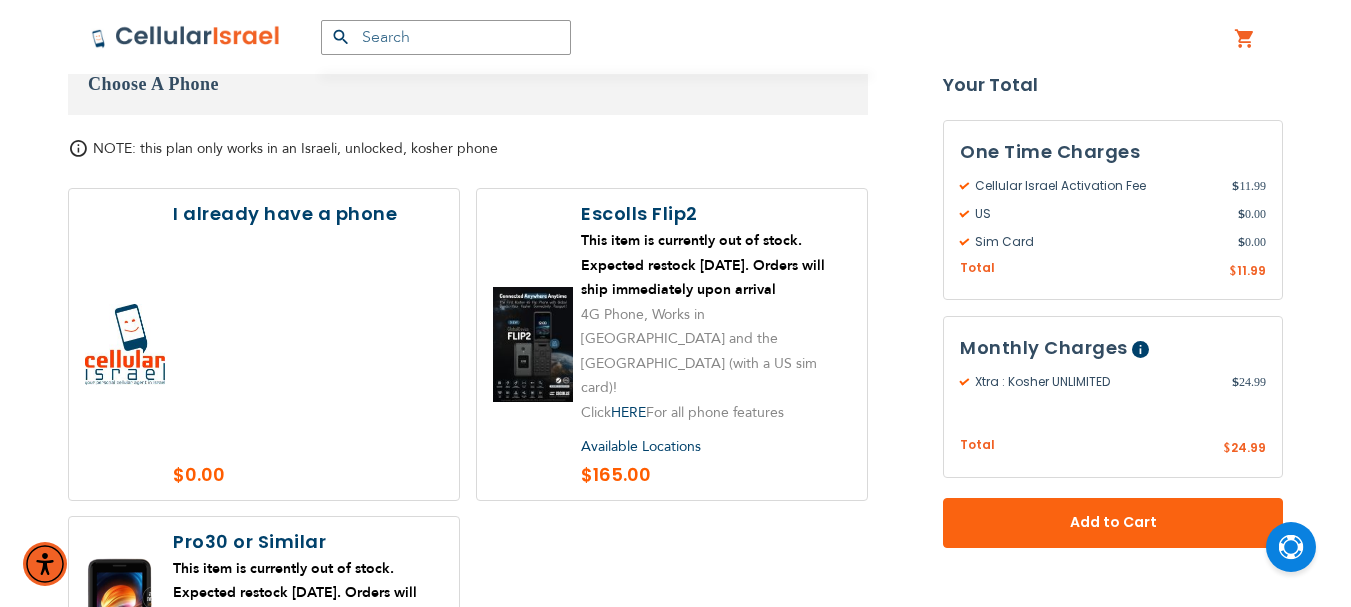scroll, scrollTop: 2500, scrollLeft: 0, axis: vertical 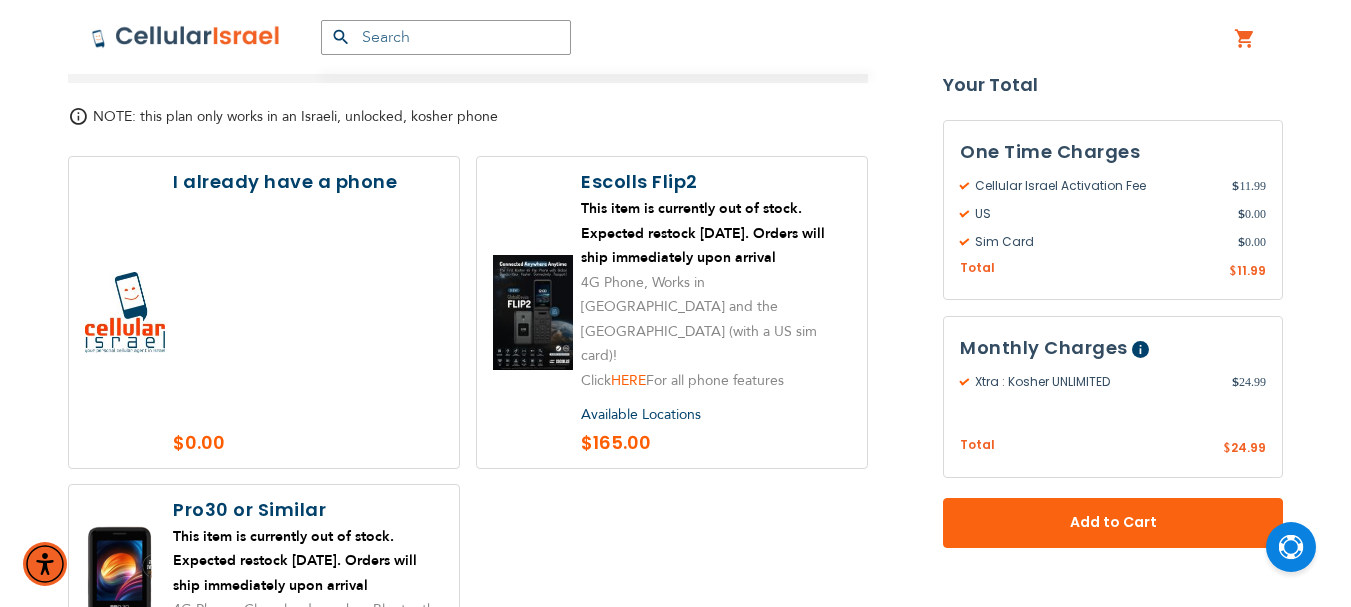 click on "HERE" at bounding box center [628, 380] 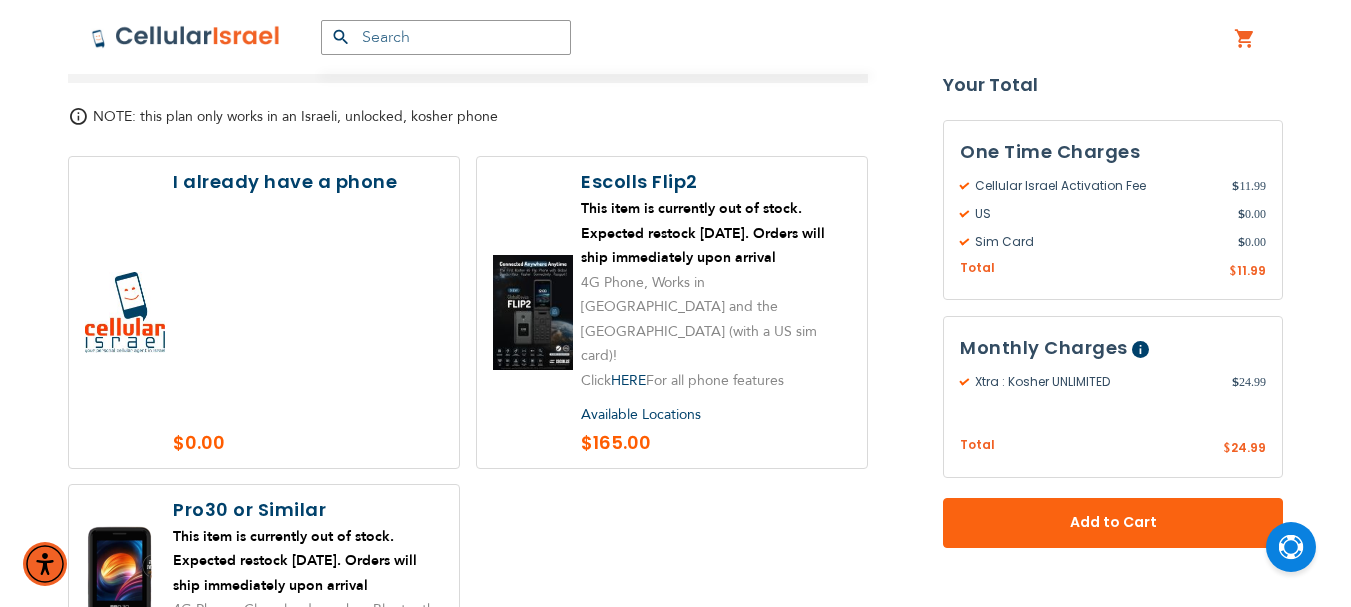 click at bounding box center [672, 312] 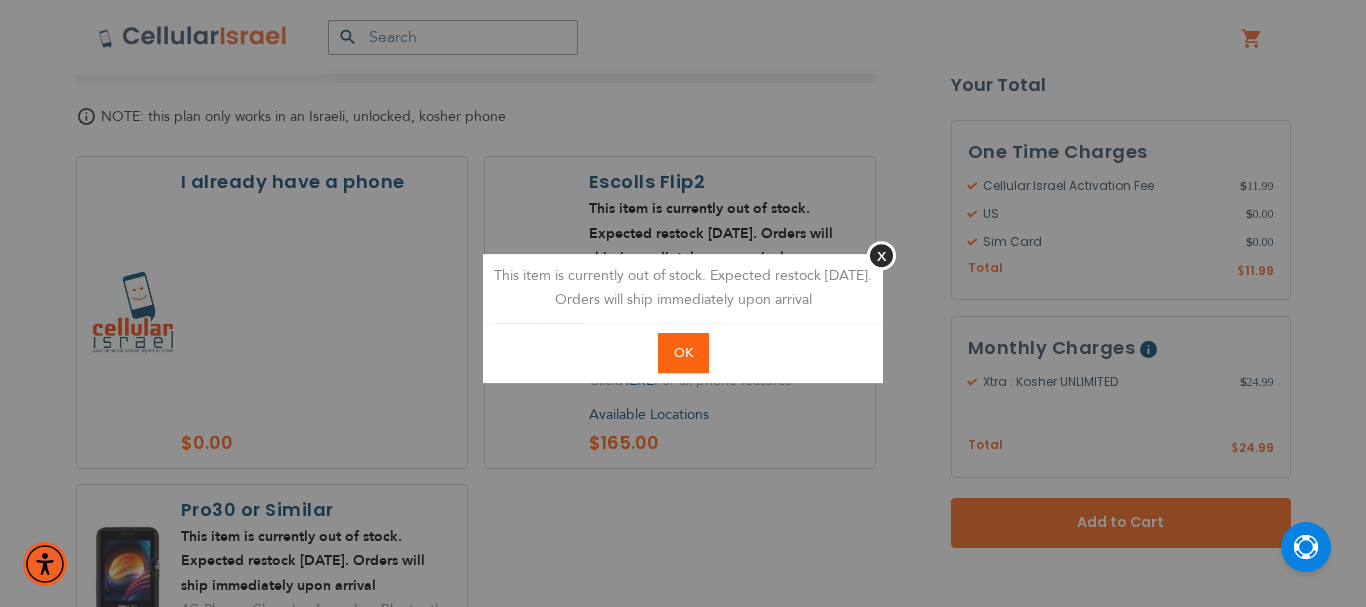 click on "OK" at bounding box center [683, 353] 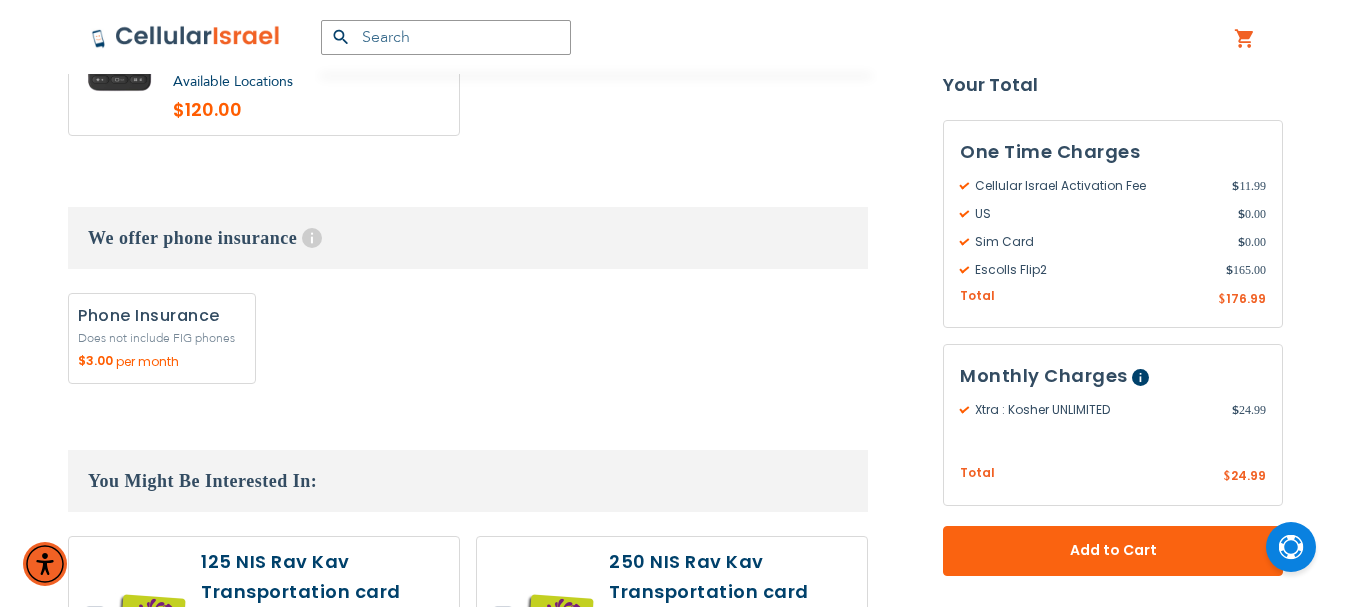 scroll, scrollTop: 3100, scrollLeft: 0, axis: vertical 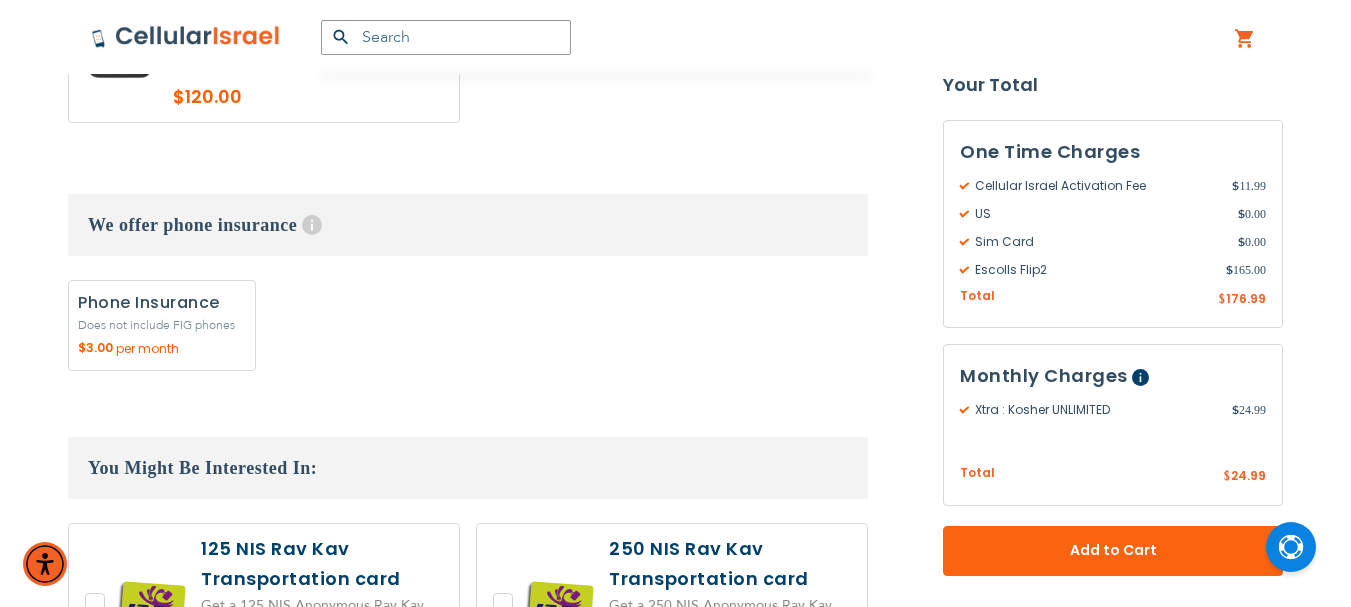 click on "Add" at bounding box center (162, 325) 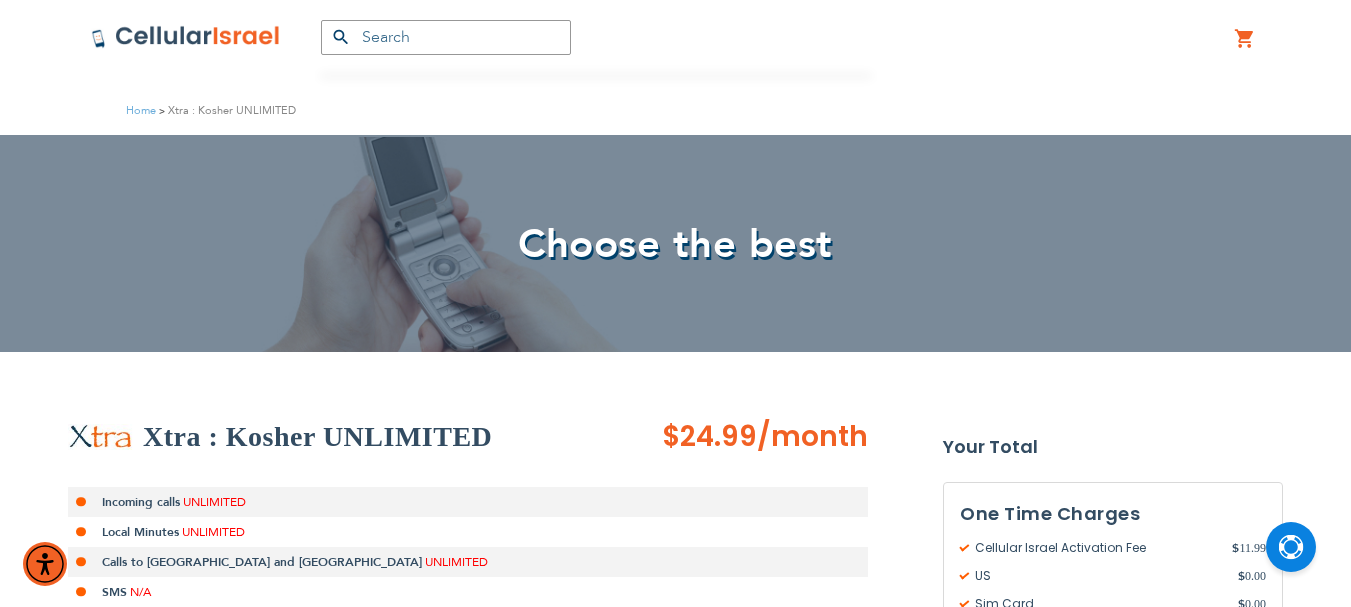 scroll, scrollTop: 0, scrollLeft: 0, axis: both 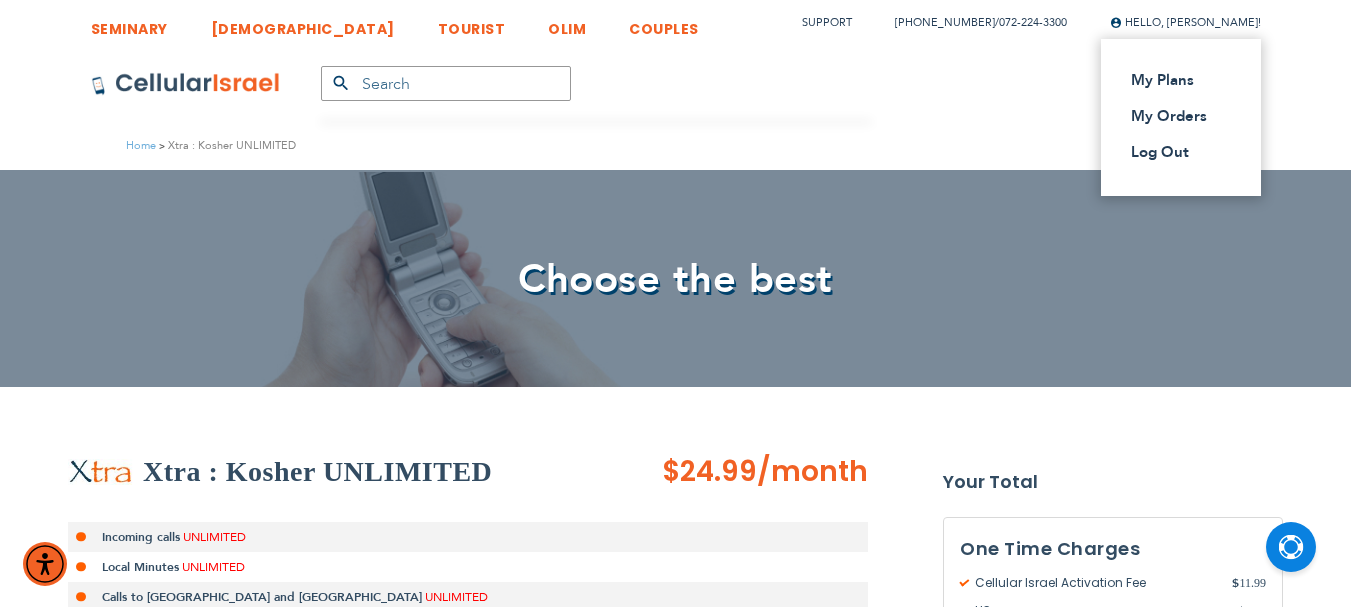 click on "Hello, [PERSON_NAME]!" at bounding box center (1185, 22) 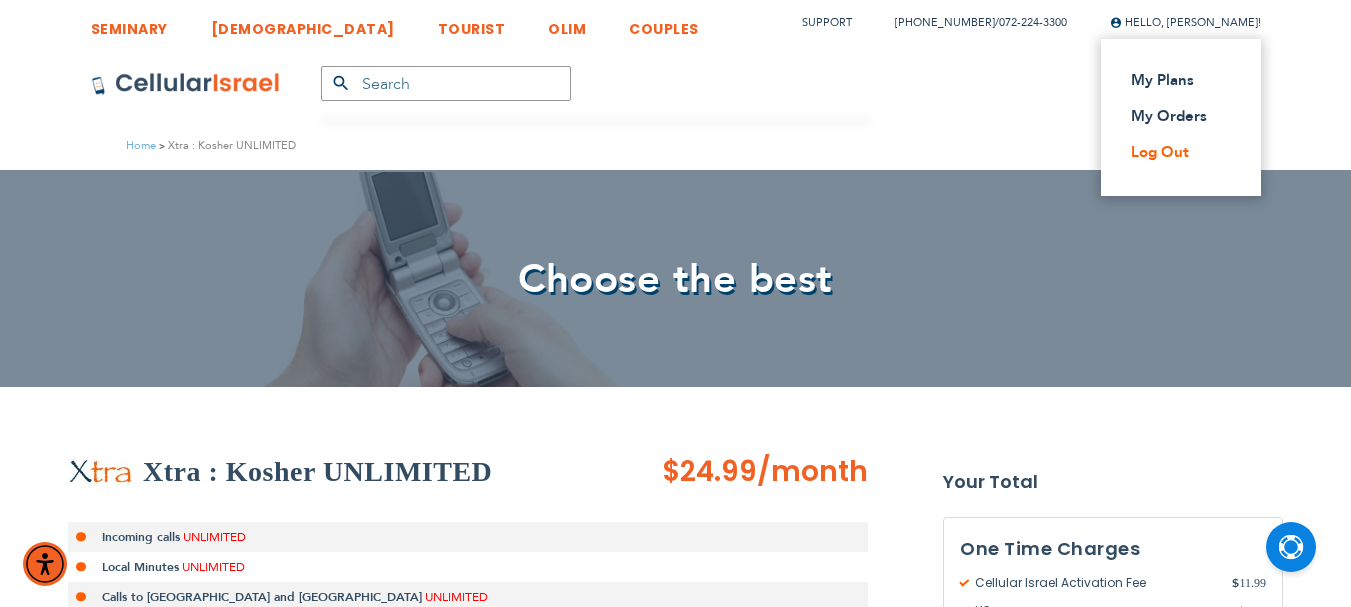 click on "Log Out" at bounding box center [1175, 152] 